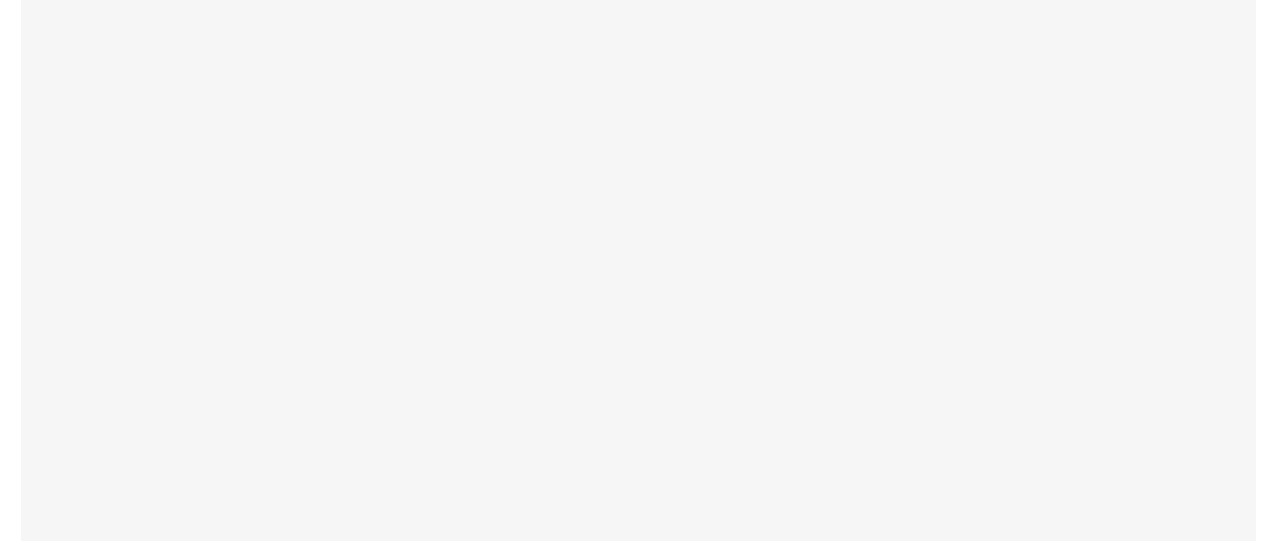 scroll, scrollTop: 0, scrollLeft: 0, axis: both 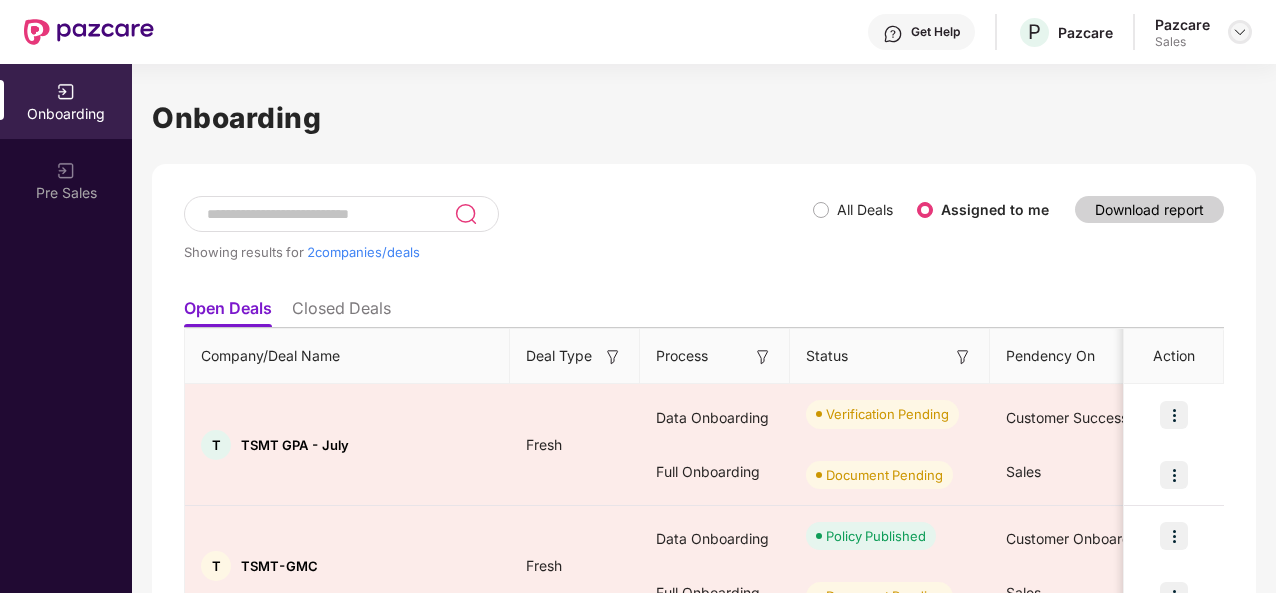 click at bounding box center [1240, 32] 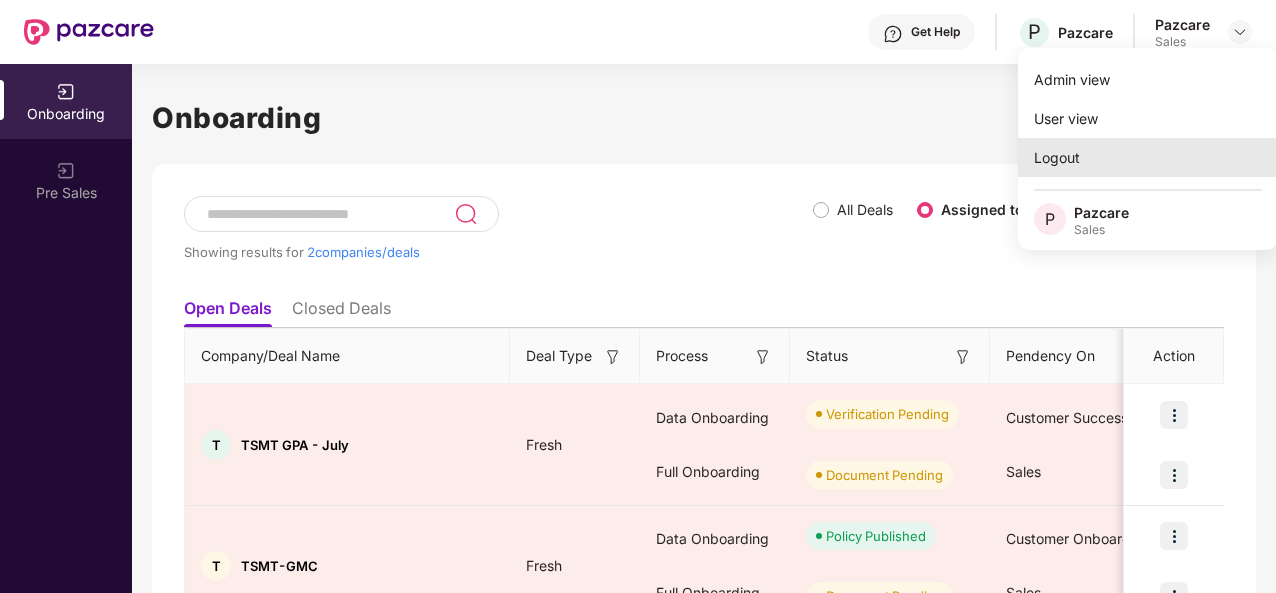 click on "Logout" at bounding box center (1148, 157) 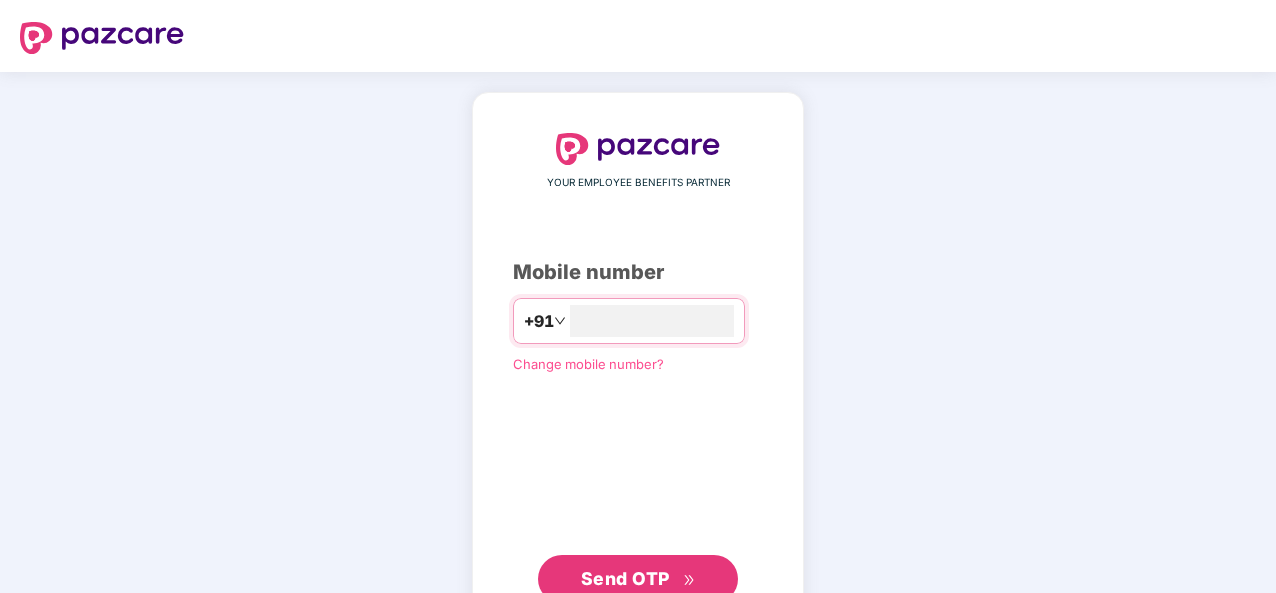 type on "**********" 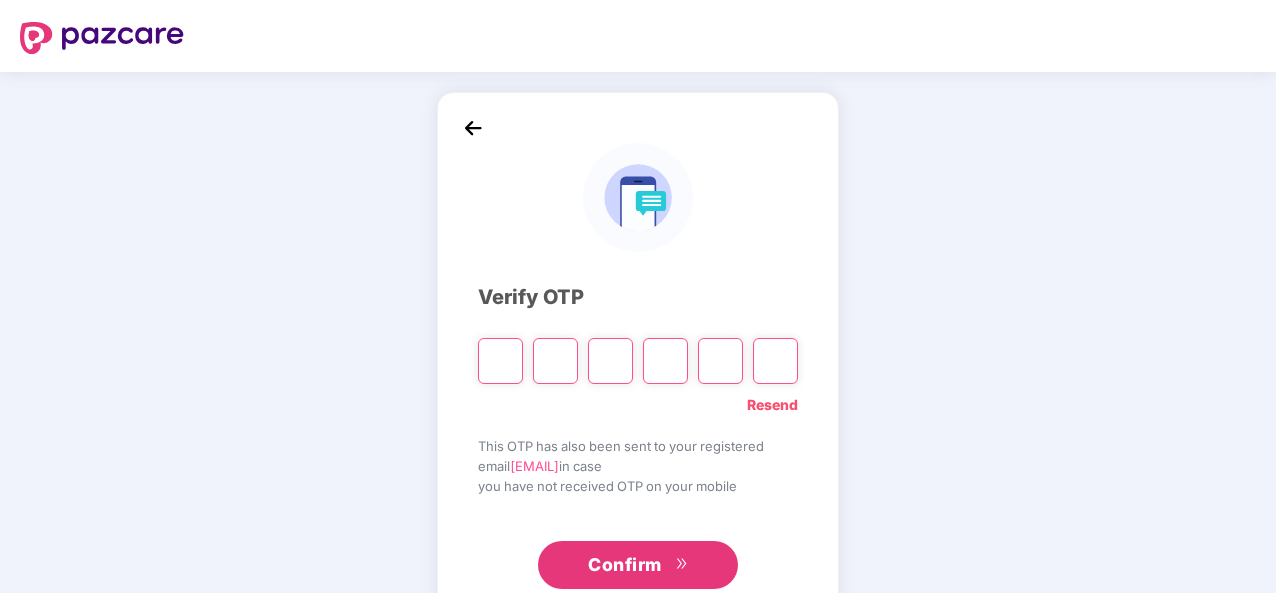 type on "*" 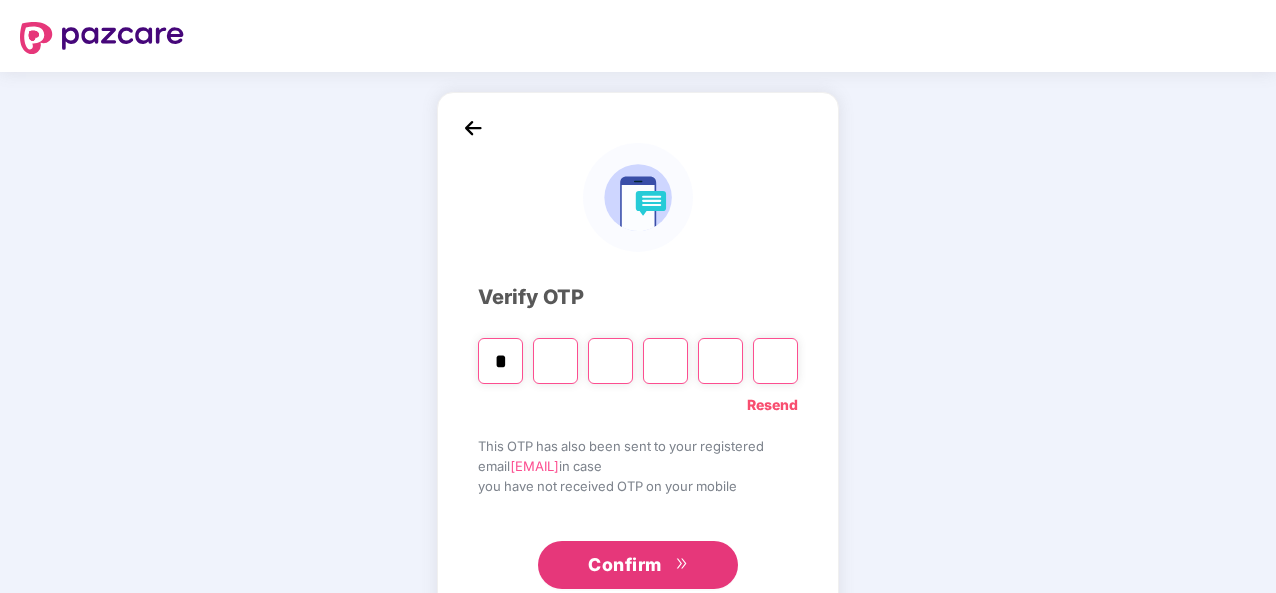 type on "*" 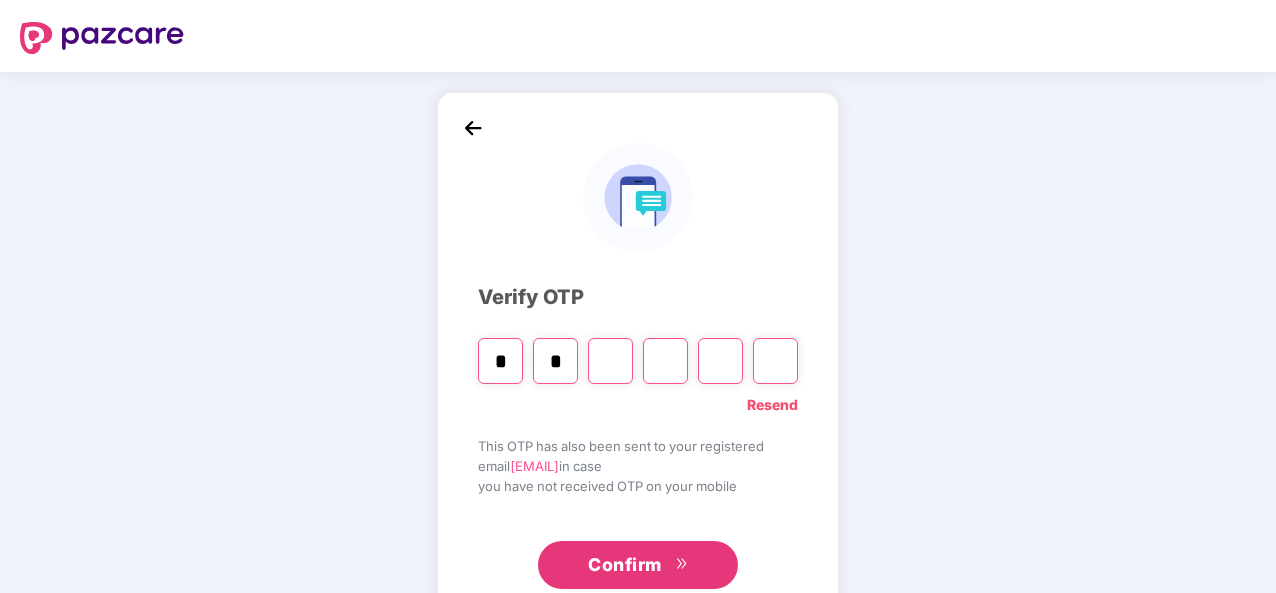 type on "*" 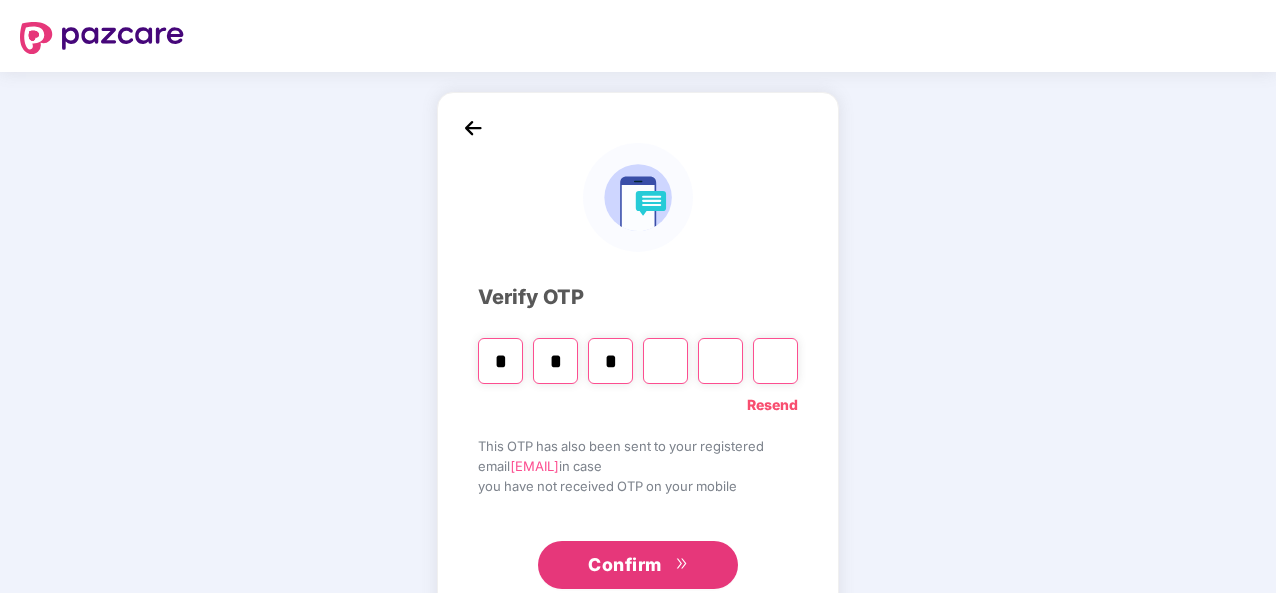 type on "*" 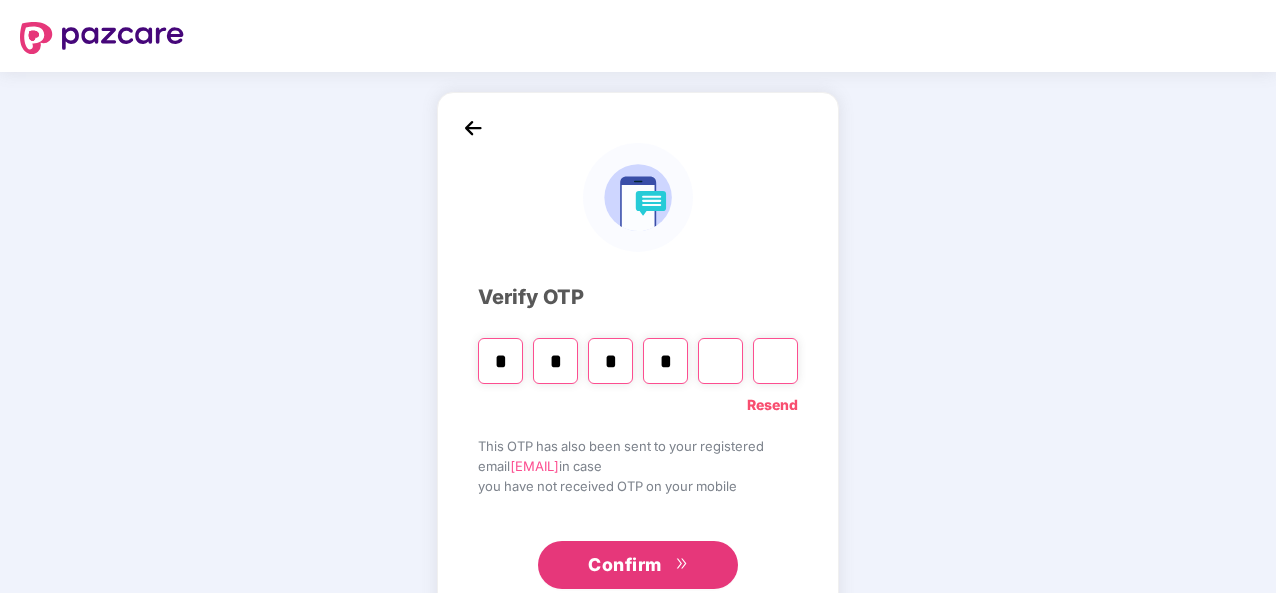 type on "*" 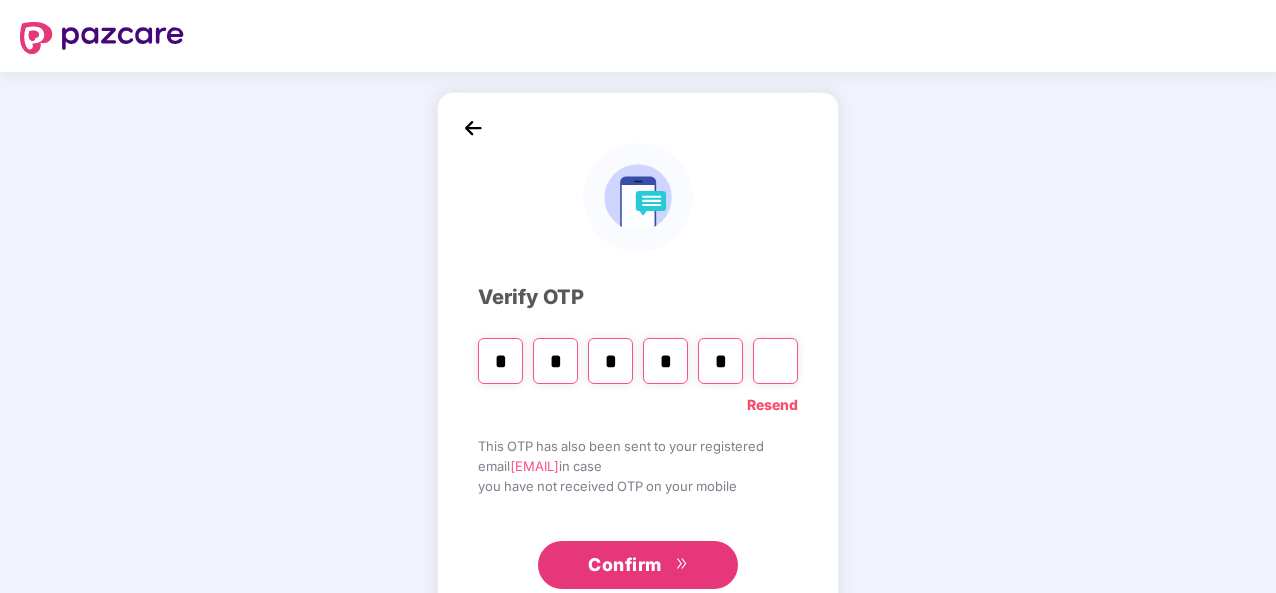 type on "*" 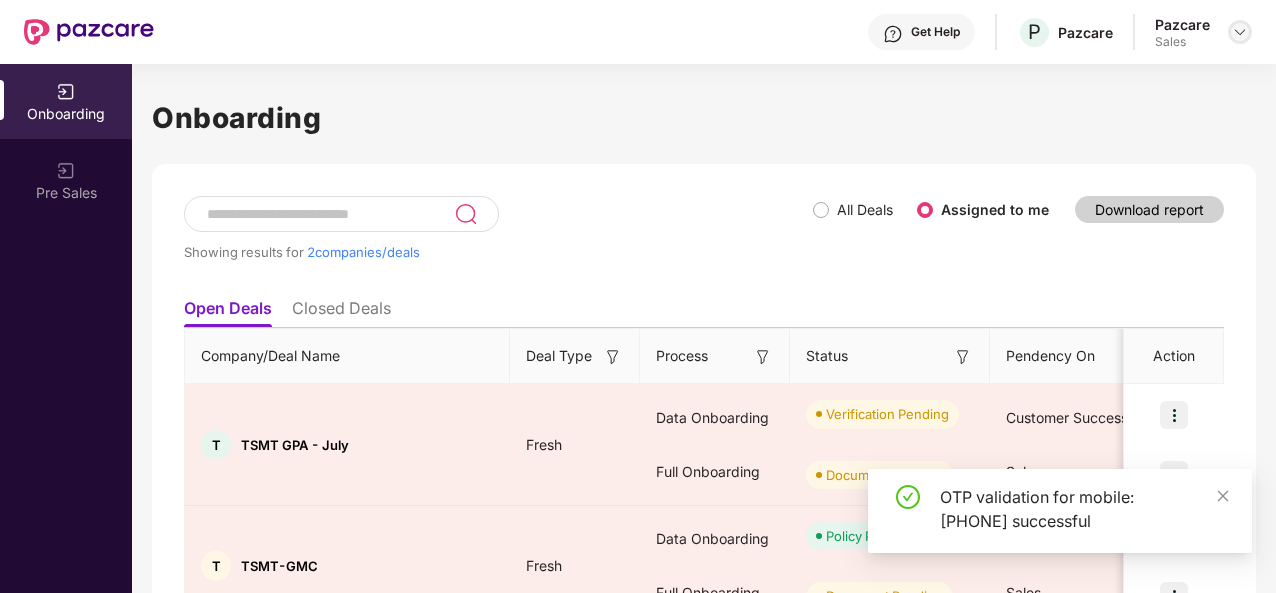 click at bounding box center [1240, 32] 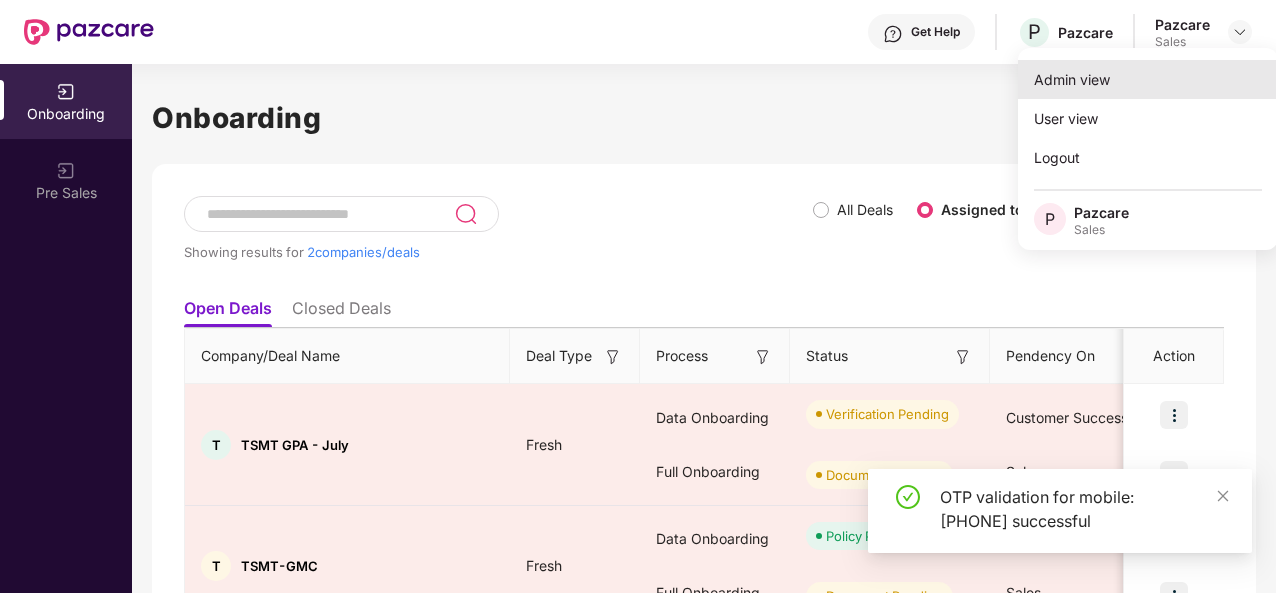click on "Admin view" at bounding box center (1148, 79) 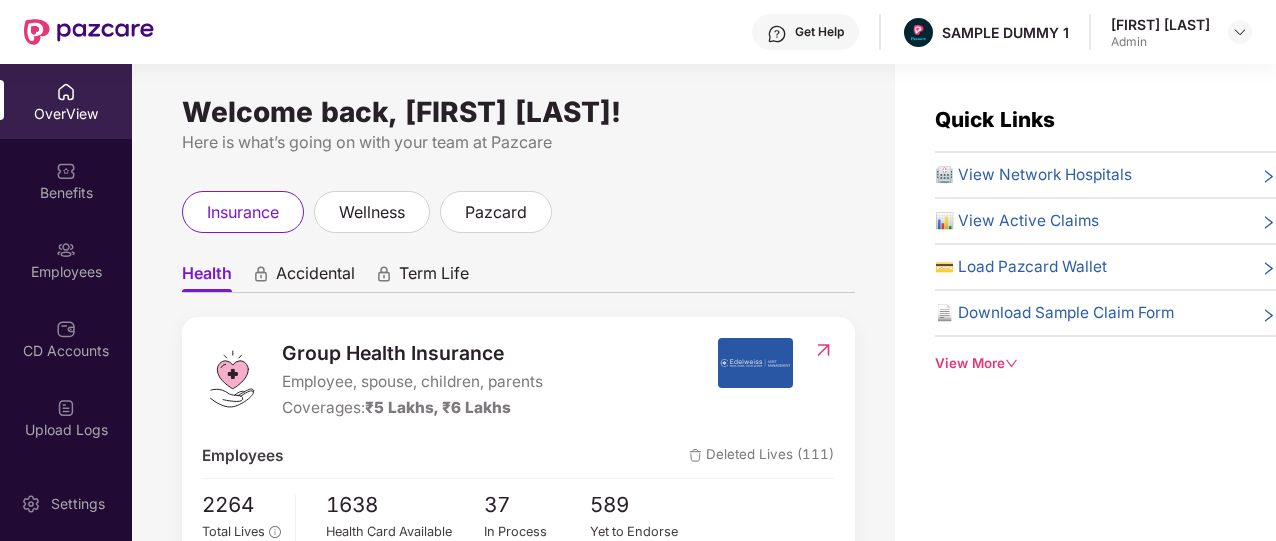 scroll, scrollTop: 0, scrollLeft: 0, axis: both 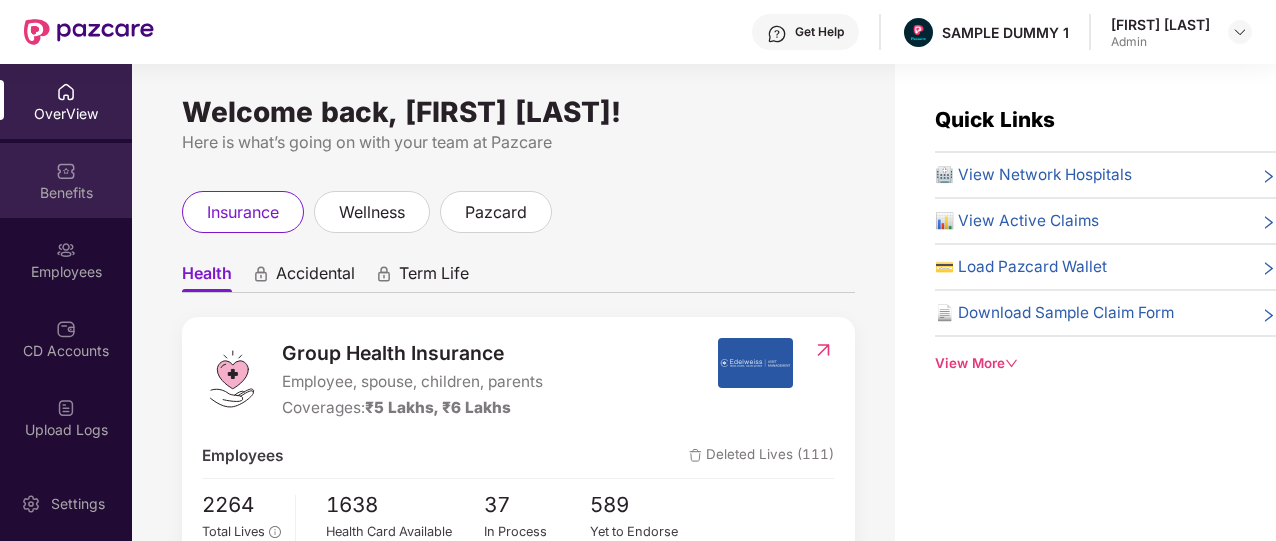 click at bounding box center (66, 171) 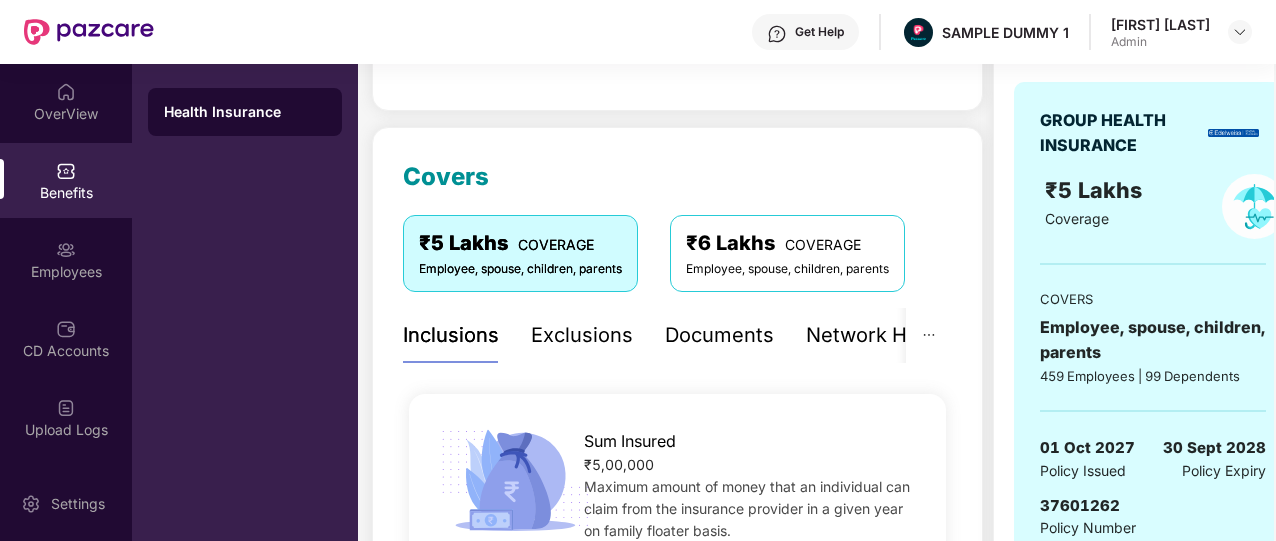 scroll, scrollTop: 383, scrollLeft: 0, axis: vertical 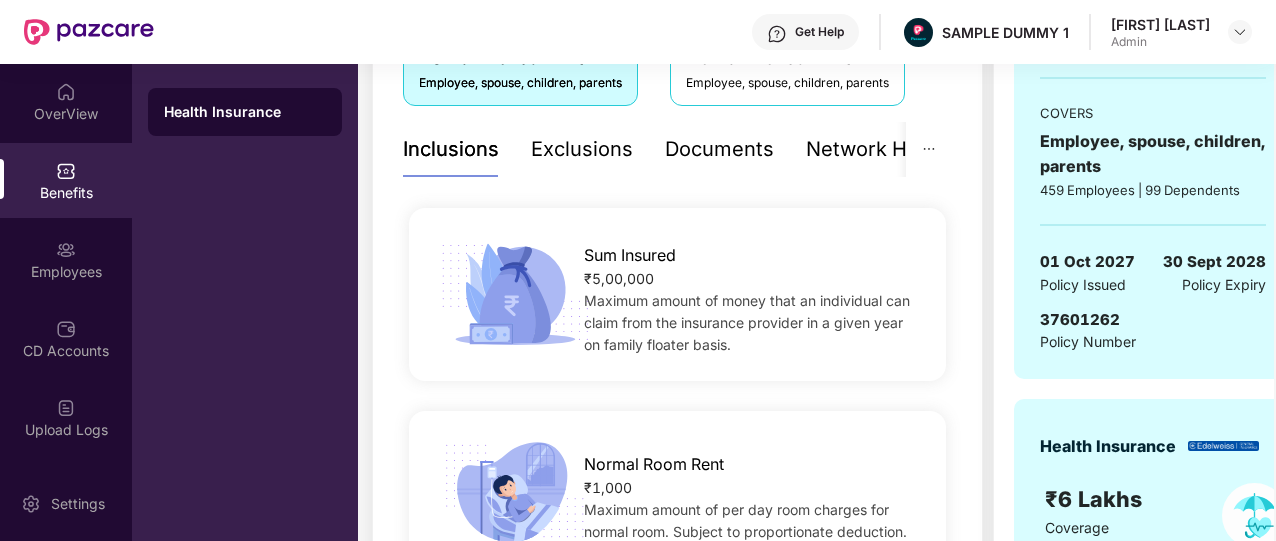 click on "Exclusions" at bounding box center (582, 149) 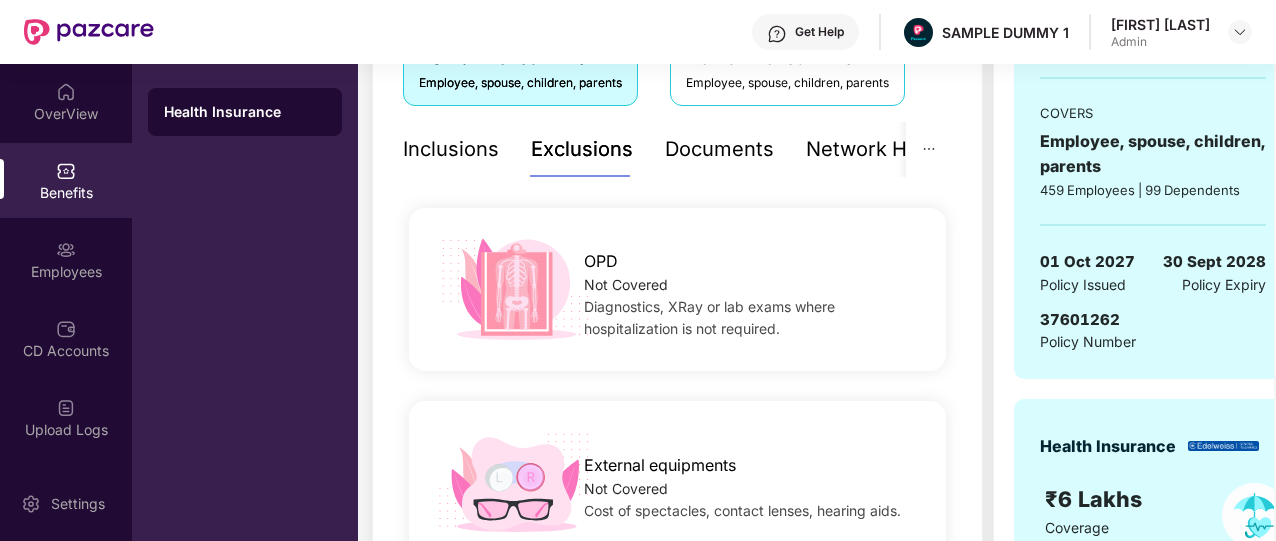 drag, startPoint x: 594, startPoint y: 163, endPoint x: 558, endPoint y: 170, distance: 36.67424 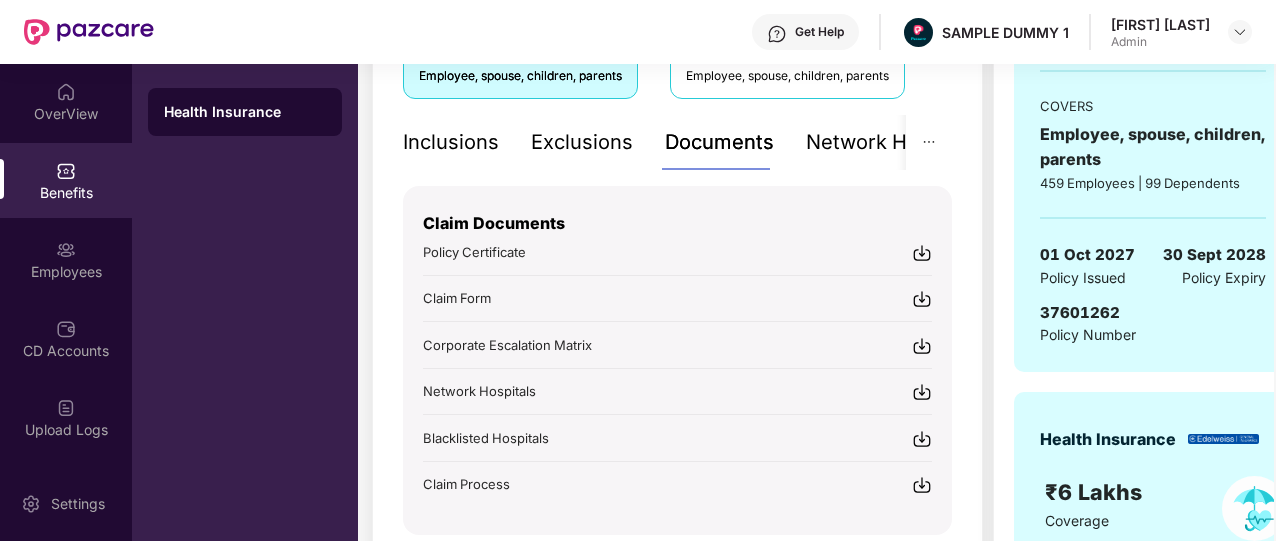 scroll, scrollTop: 391, scrollLeft: 0, axis: vertical 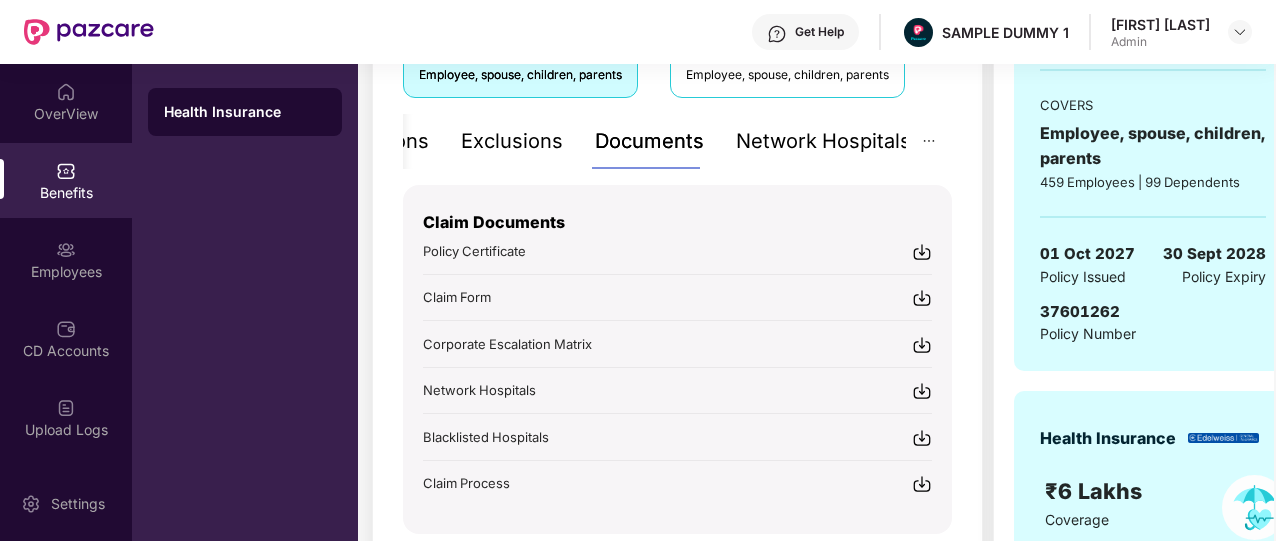 click on "Network Hospitals" at bounding box center [823, 141] 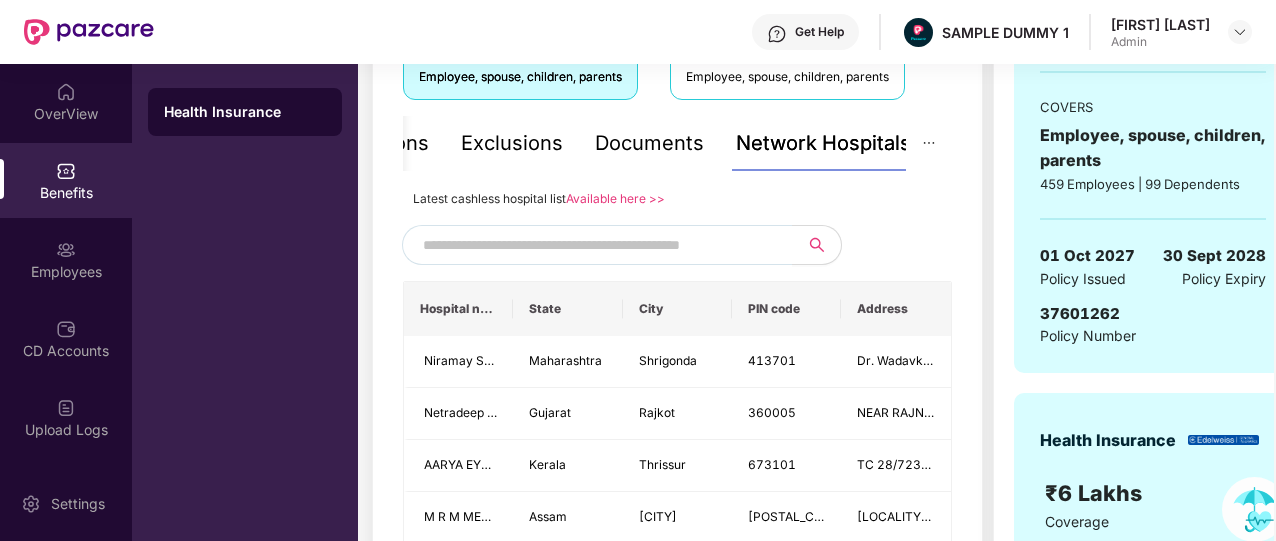 scroll, scrollTop: 386, scrollLeft: 0, axis: vertical 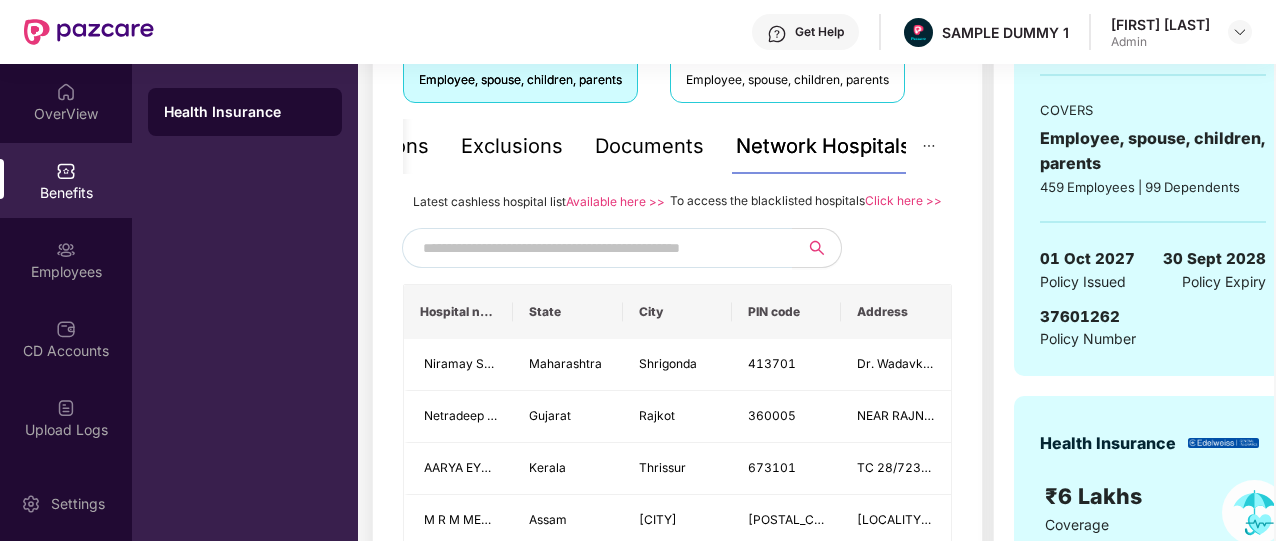 click at bounding box center [594, 248] 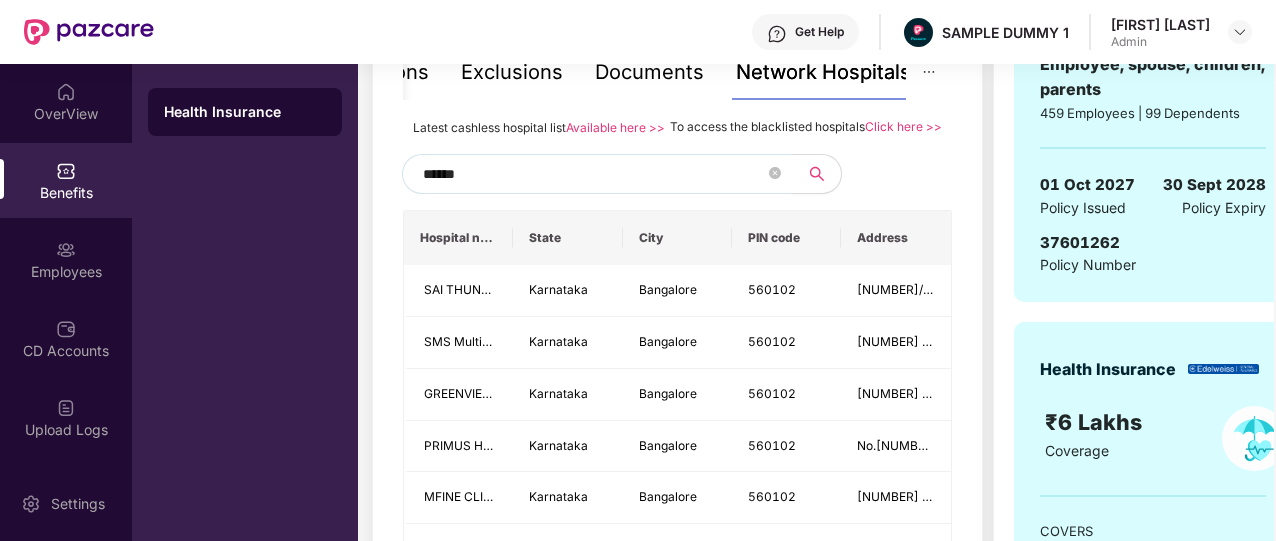 scroll, scrollTop: 461, scrollLeft: 0, axis: vertical 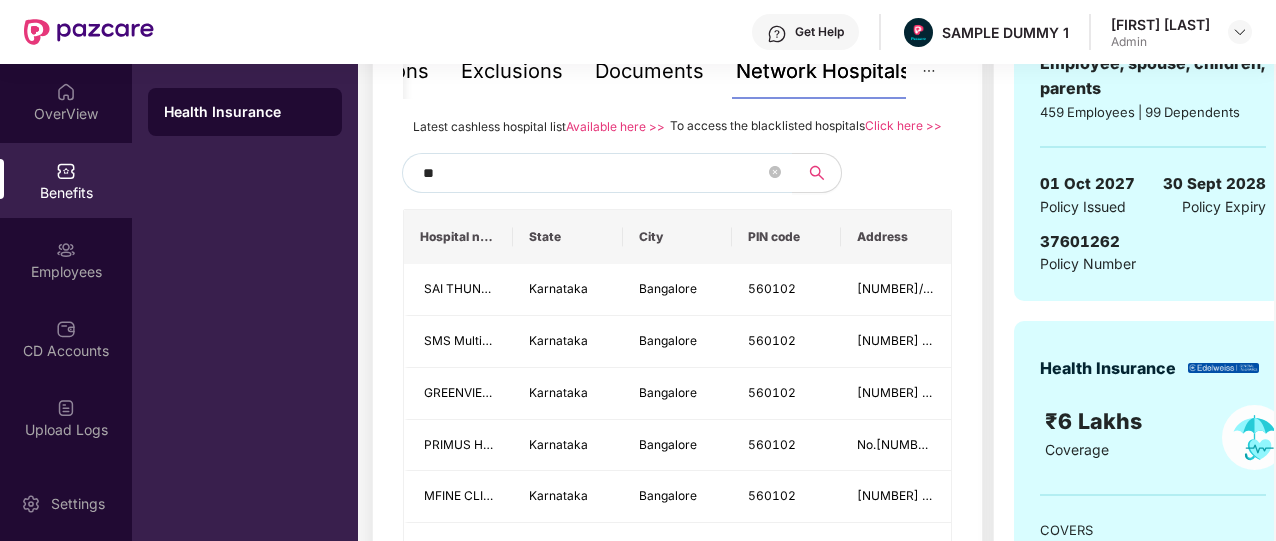 type on "*" 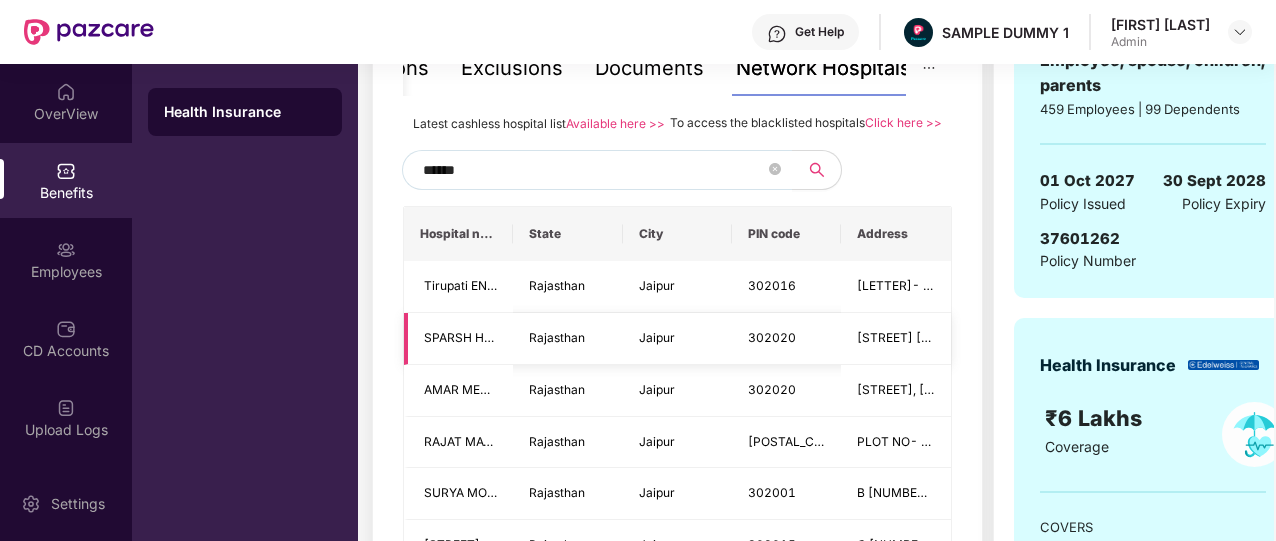 scroll, scrollTop: 458, scrollLeft: 0, axis: vertical 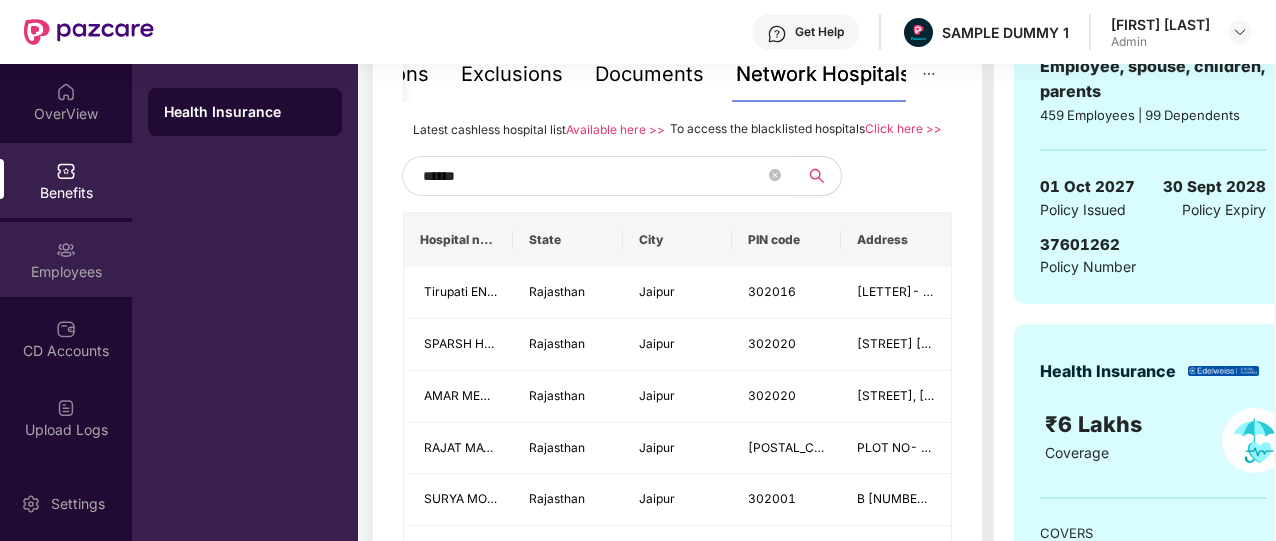 type on "******" 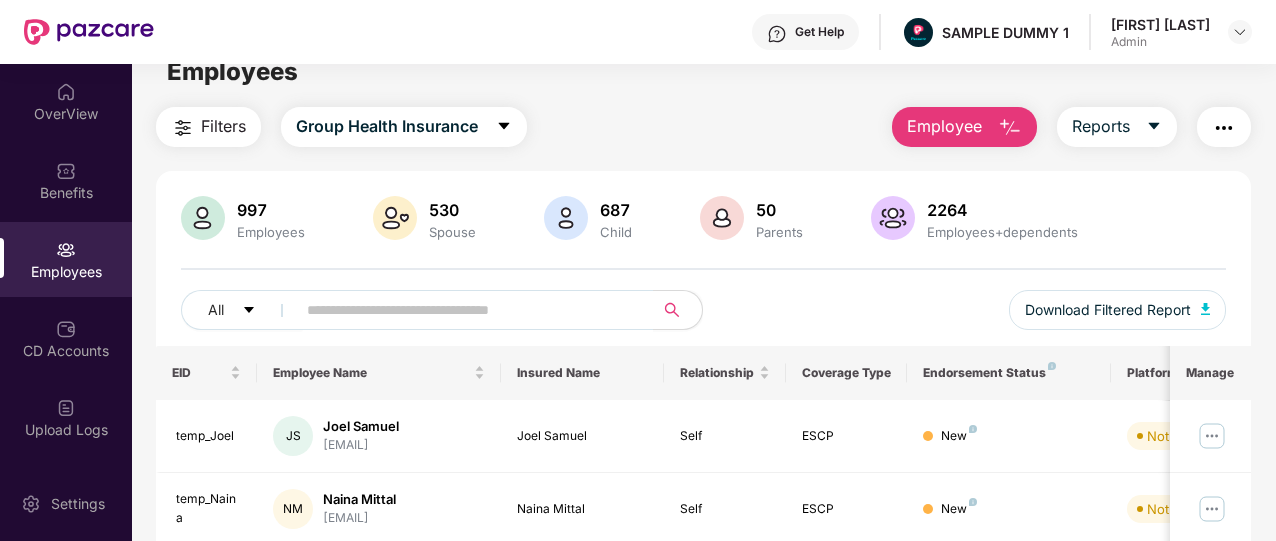 scroll, scrollTop: 0, scrollLeft: 0, axis: both 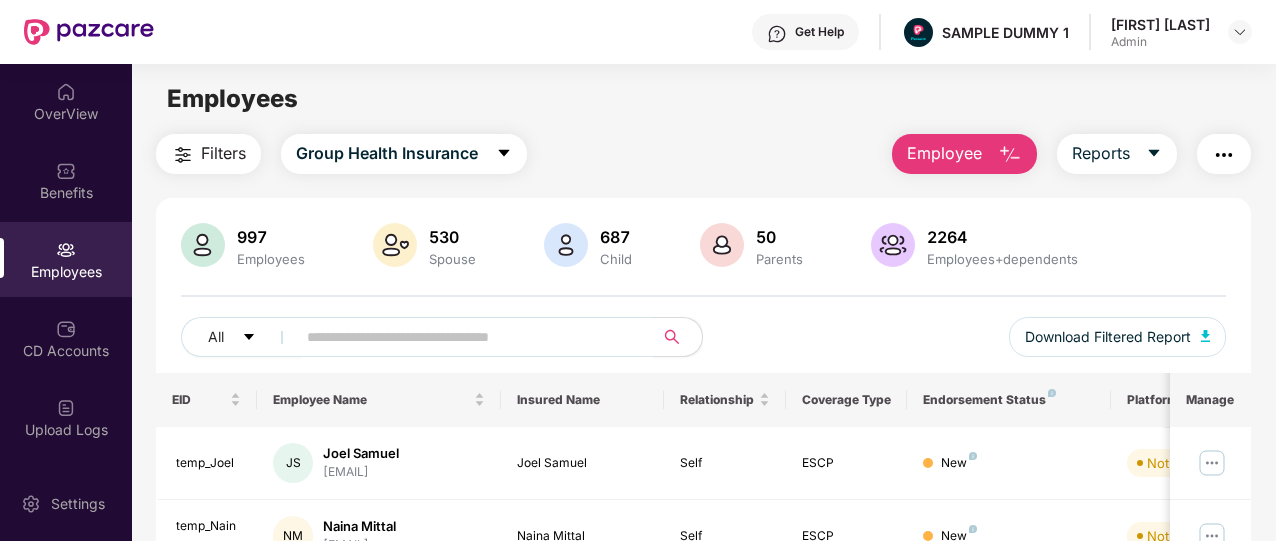 click at bounding box center [1010, 155] 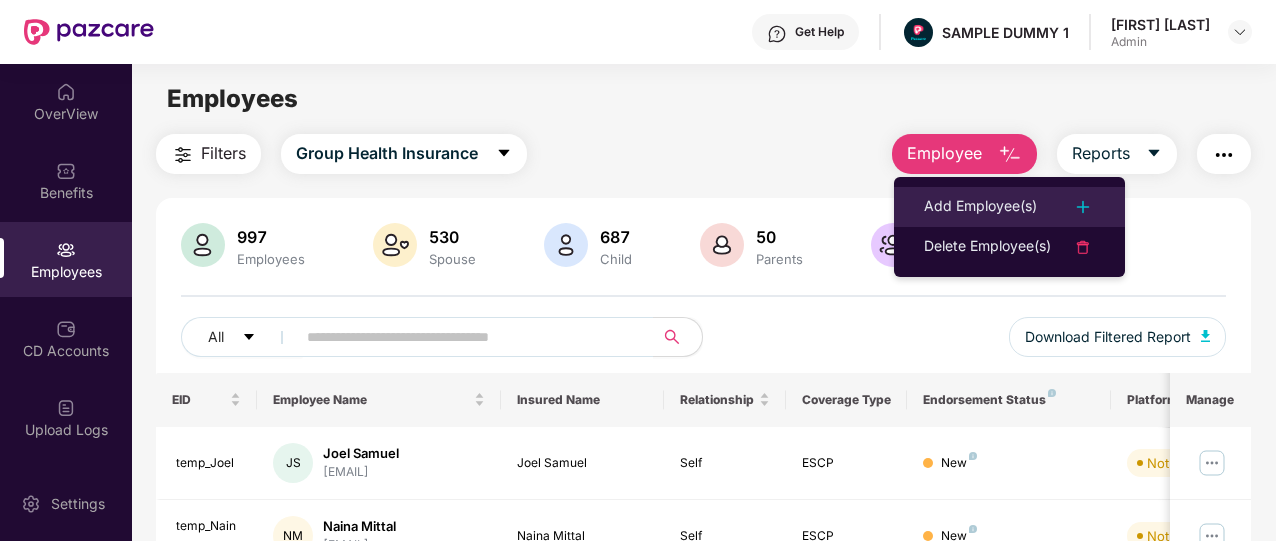 click on "Add Employee(s)" at bounding box center [980, 207] 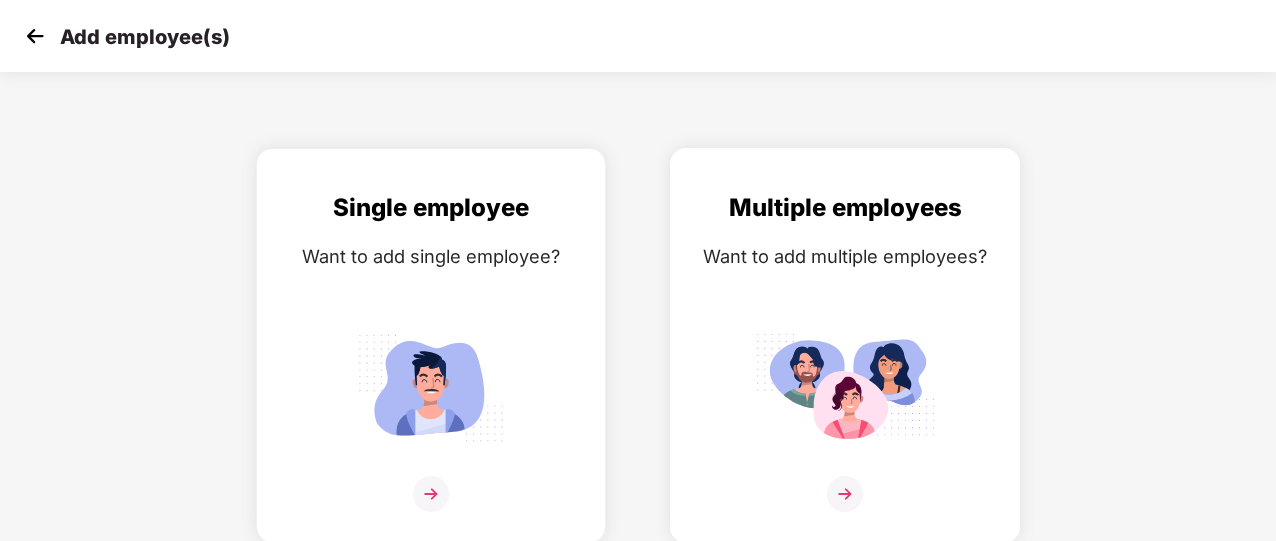 click on "Multiple employees Want to add multiple employees?" at bounding box center (845, 363) 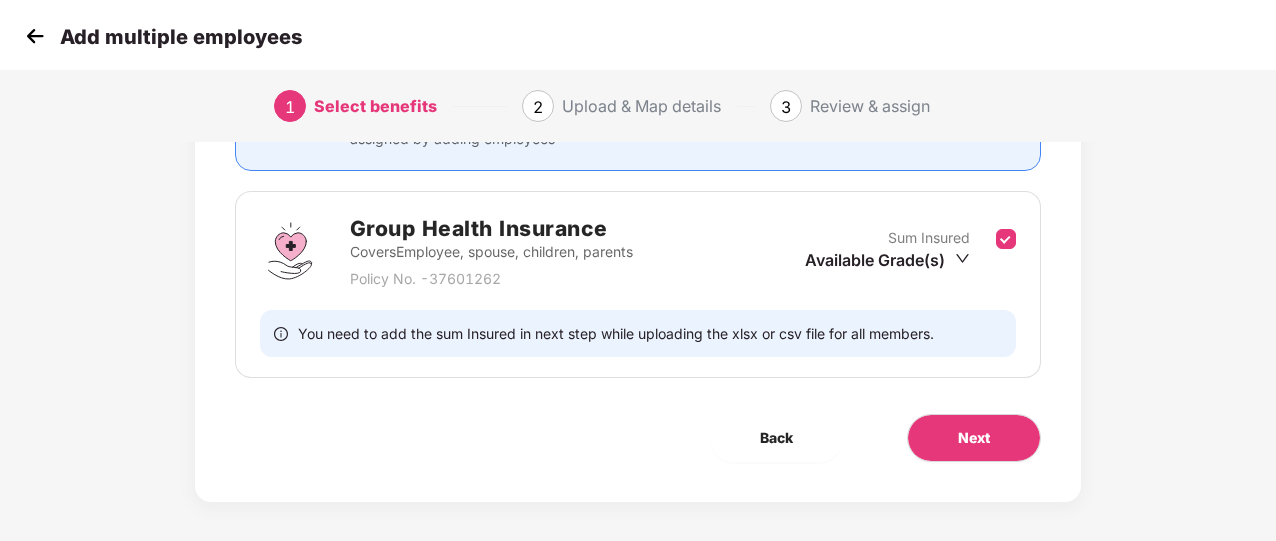 scroll, scrollTop: 262, scrollLeft: 0, axis: vertical 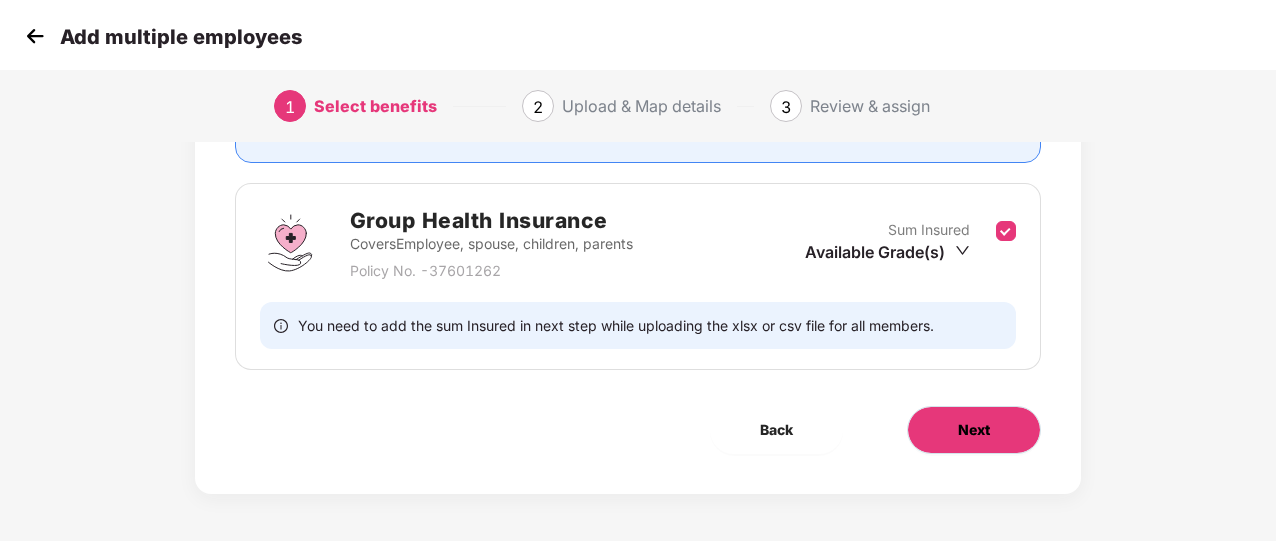 click on "Next" at bounding box center [974, 430] 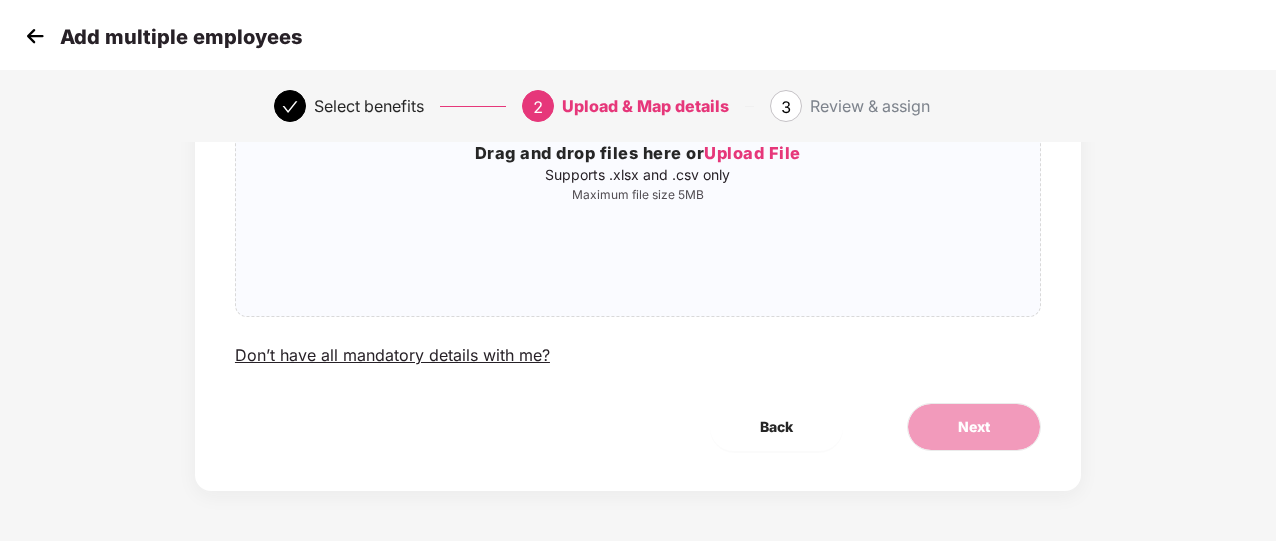 scroll, scrollTop: 0, scrollLeft: 0, axis: both 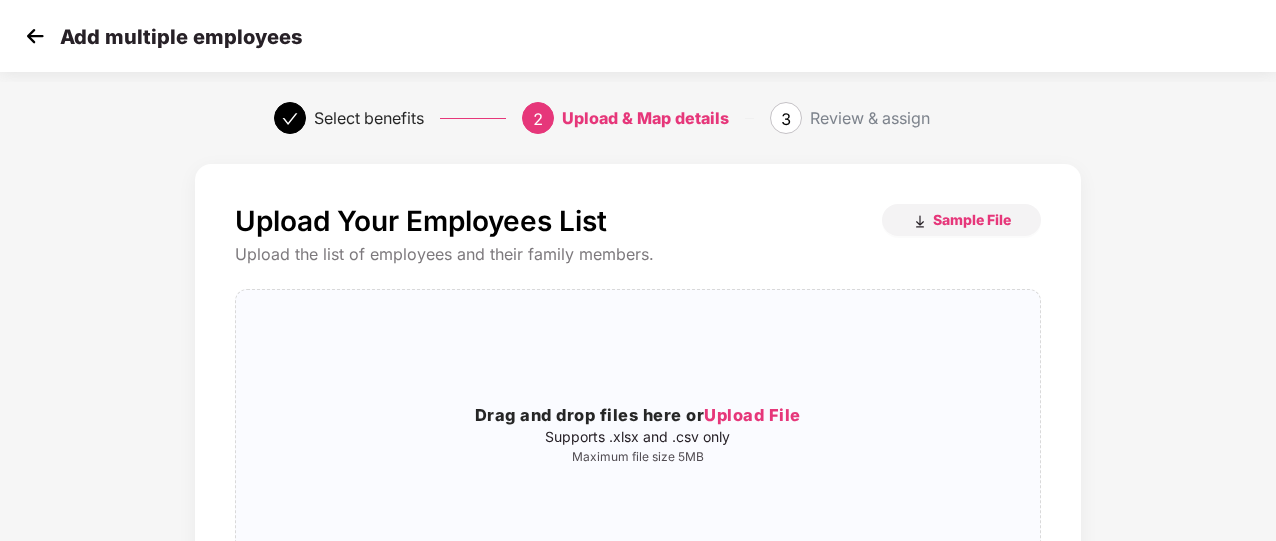 click on "Add multiple employees" at bounding box center (638, 36) 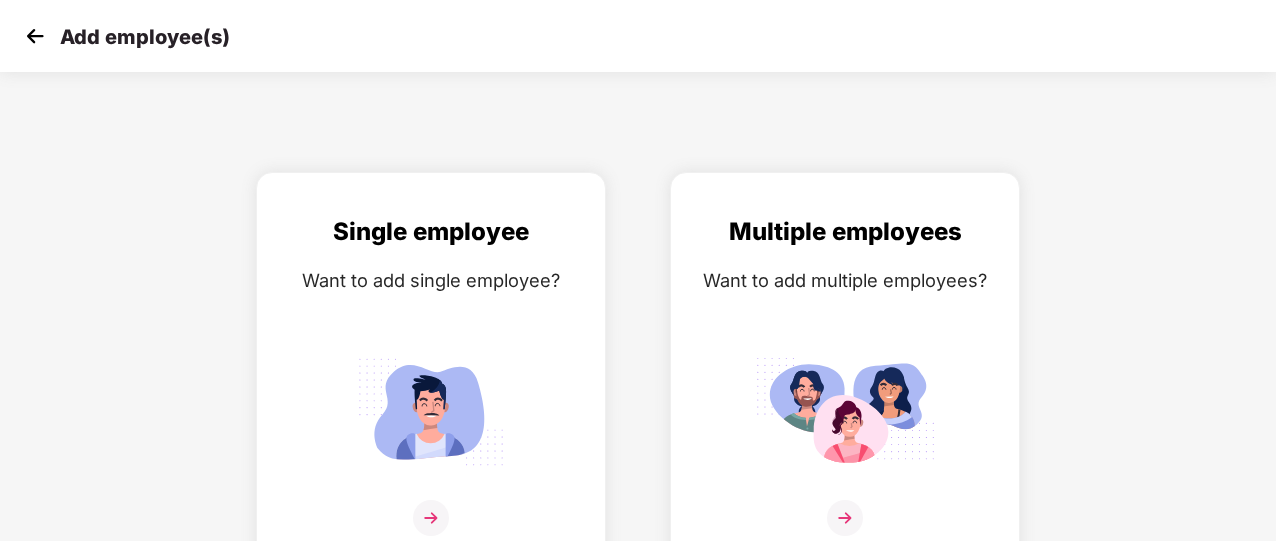 click at bounding box center (35, 36) 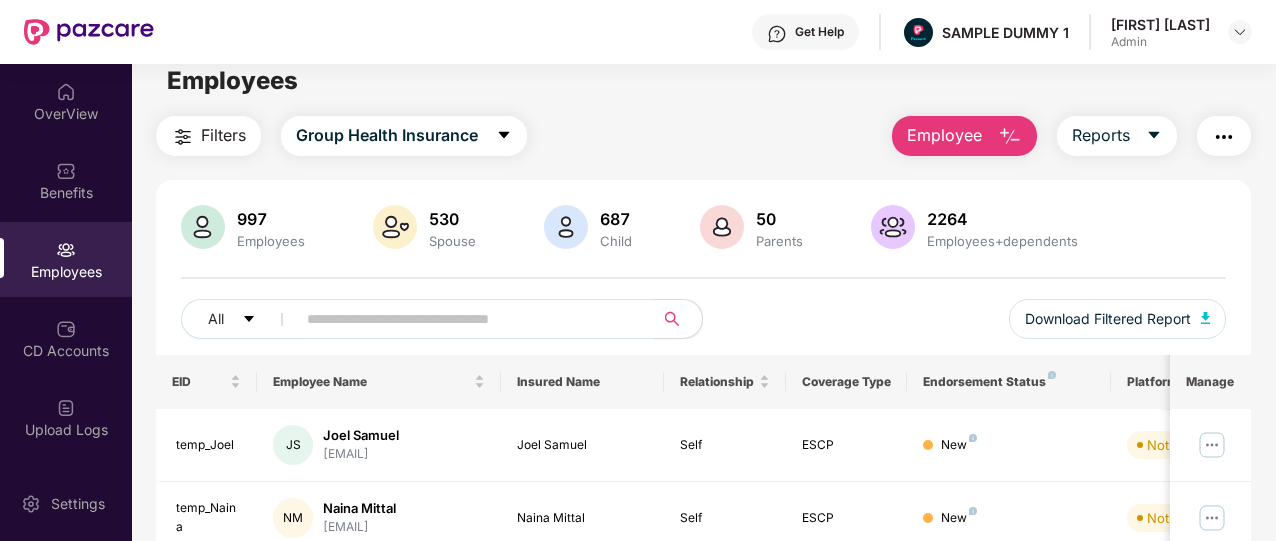 scroll, scrollTop: 18, scrollLeft: 0, axis: vertical 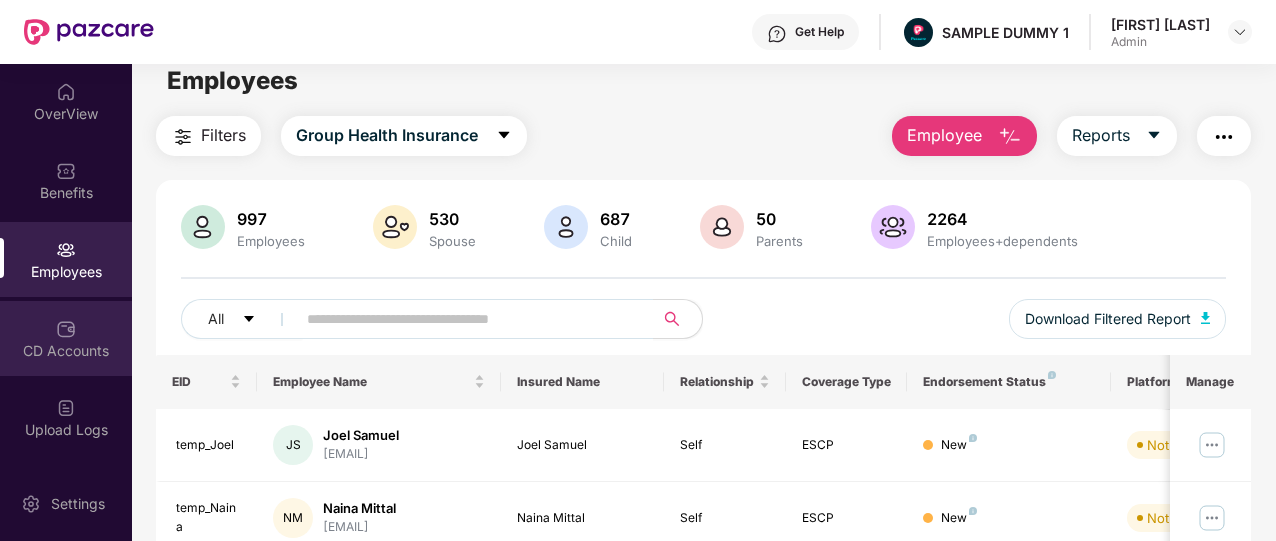 click at bounding box center (66, 329) 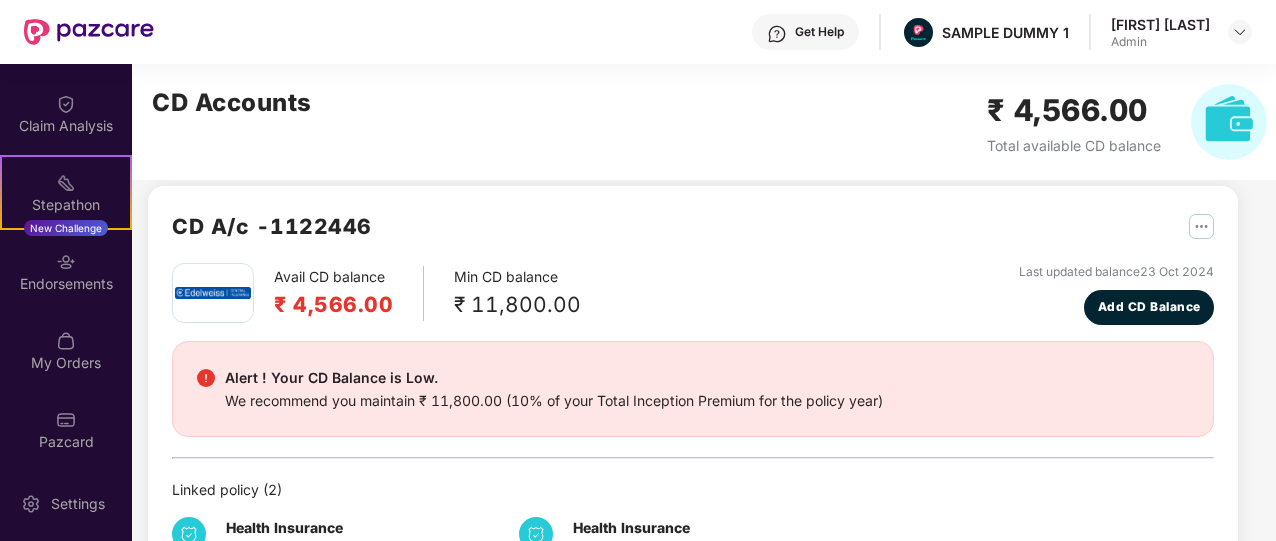 scroll, scrollTop: 466, scrollLeft: 0, axis: vertical 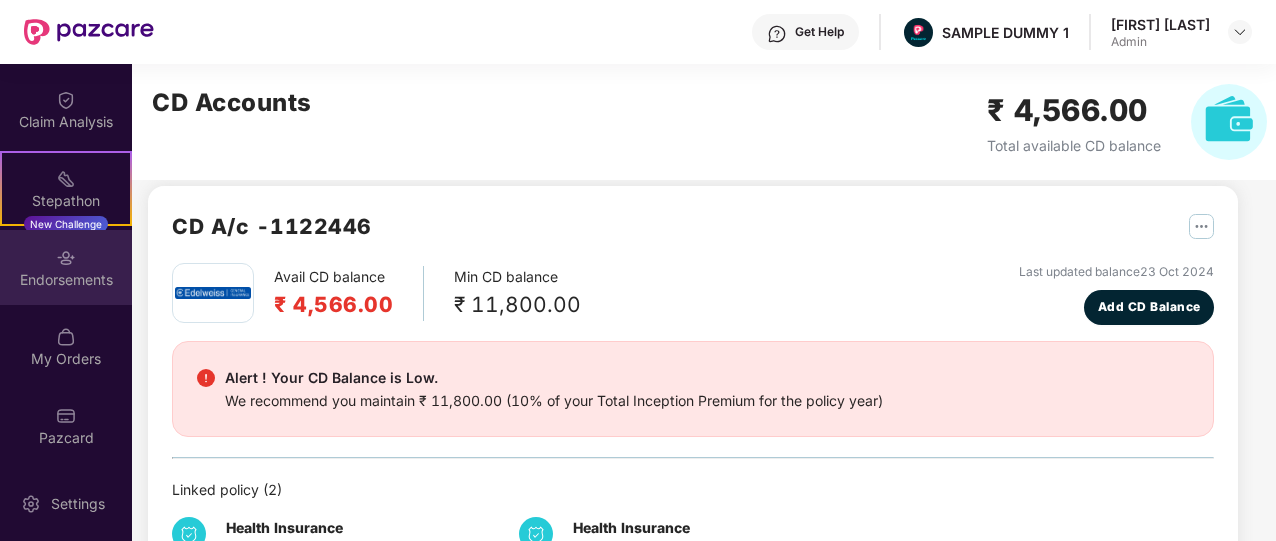 click on "Endorsements" at bounding box center [66, 267] 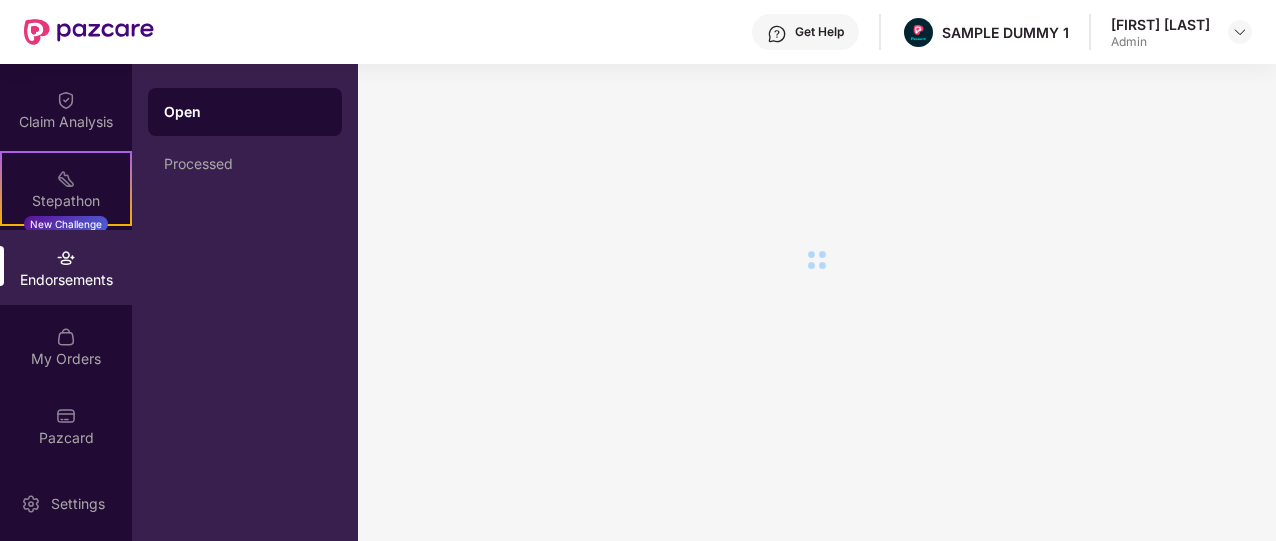 scroll, scrollTop: 0, scrollLeft: 0, axis: both 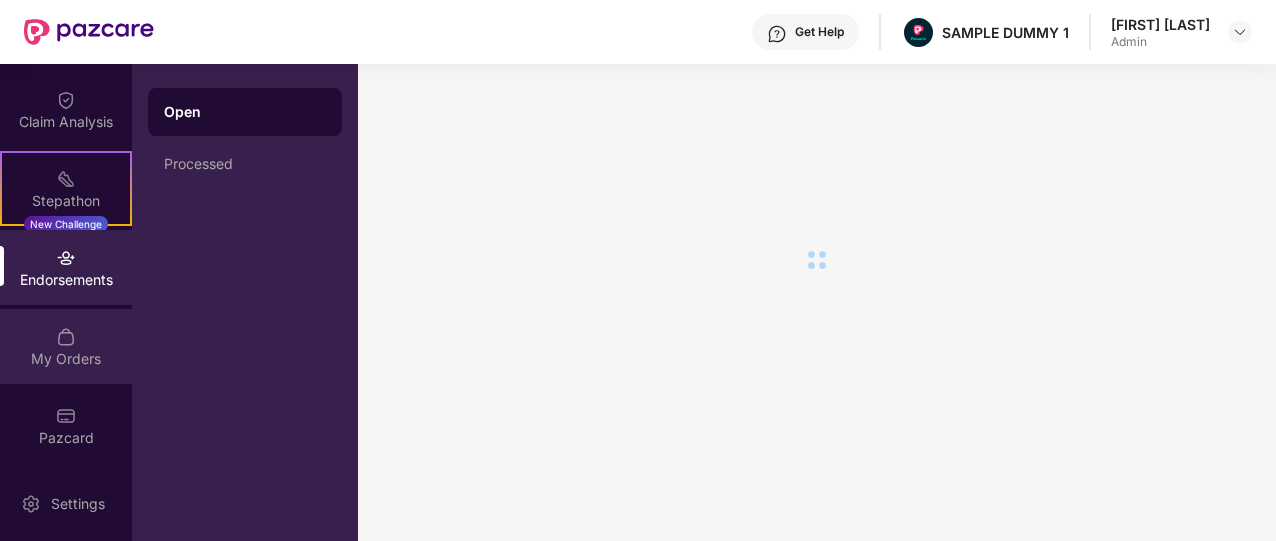 click on "My Orders" at bounding box center (66, 346) 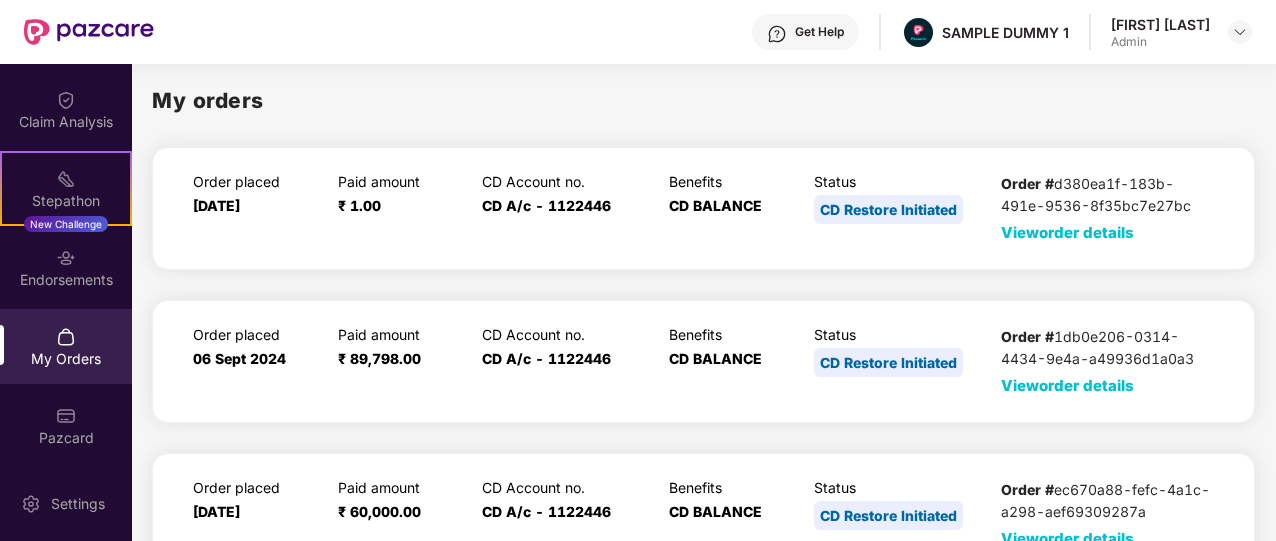 click on "View  order details" at bounding box center [1067, 232] 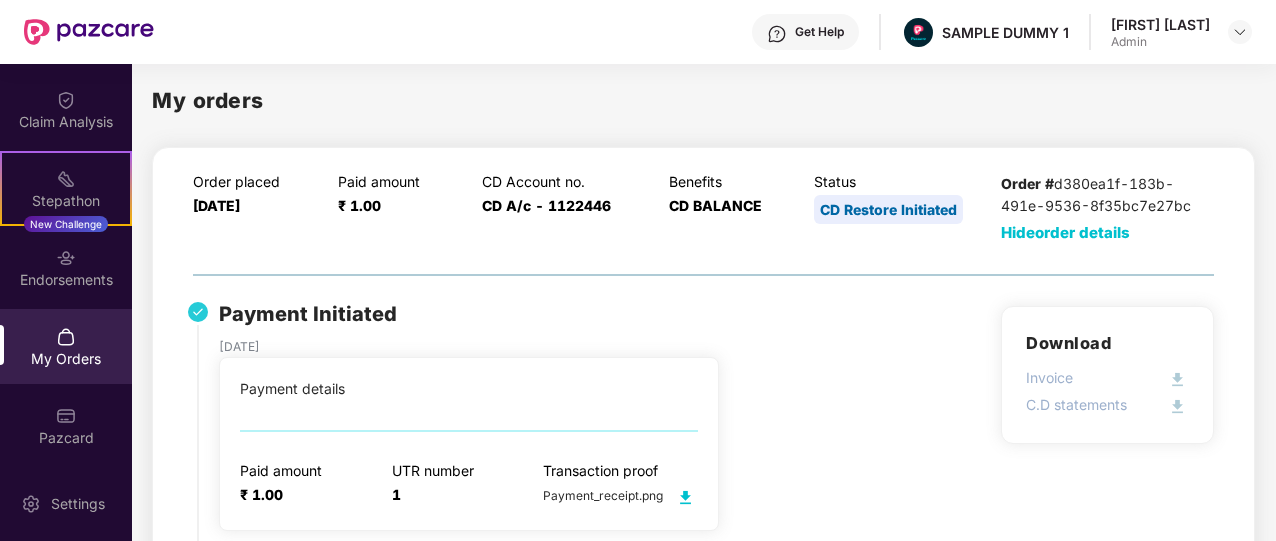 click on "Hide  order details" at bounding box center [1065, 232] 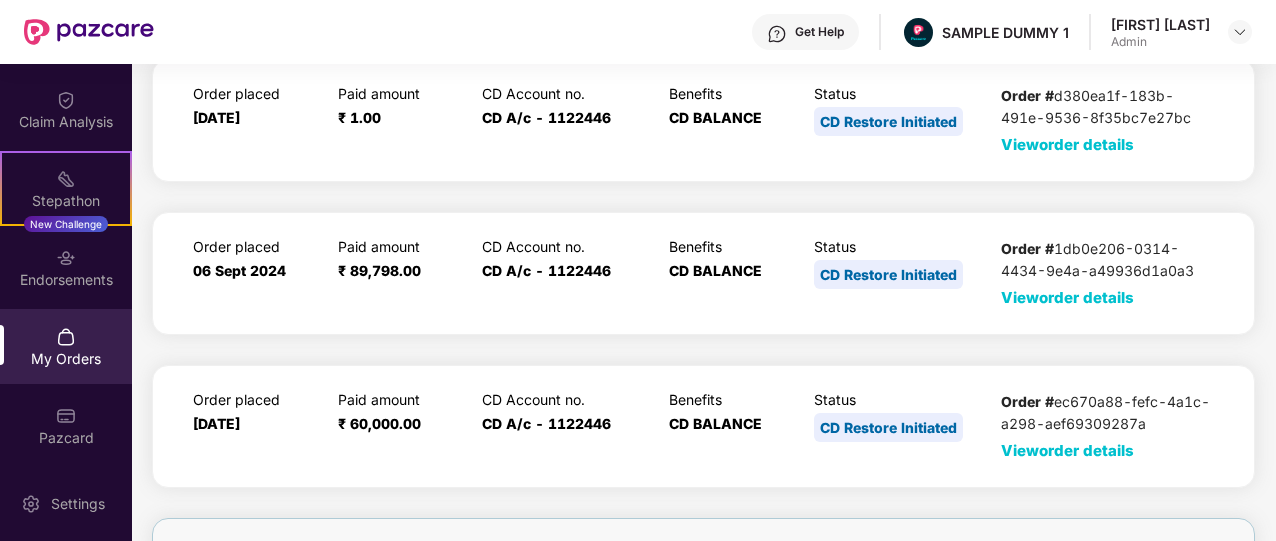 scroll, scrollTop: 0, scrollLeft: 0, axis: both 